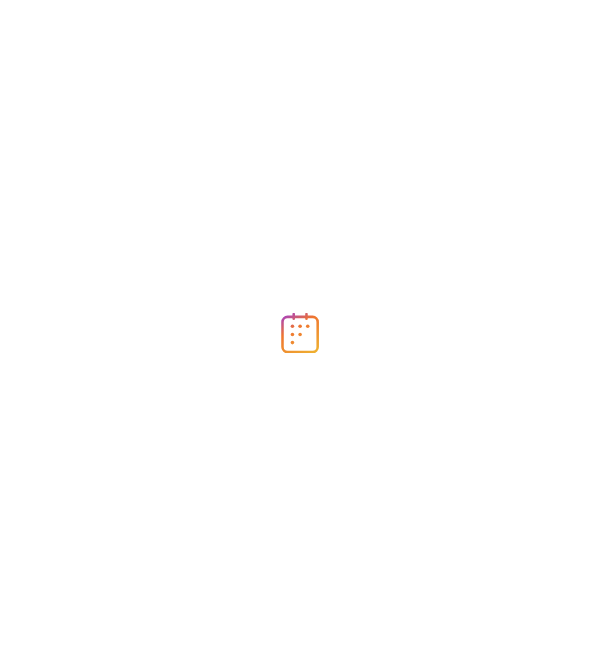 scroll, scrollTop: 0, scrollLeft: 0, axis: both 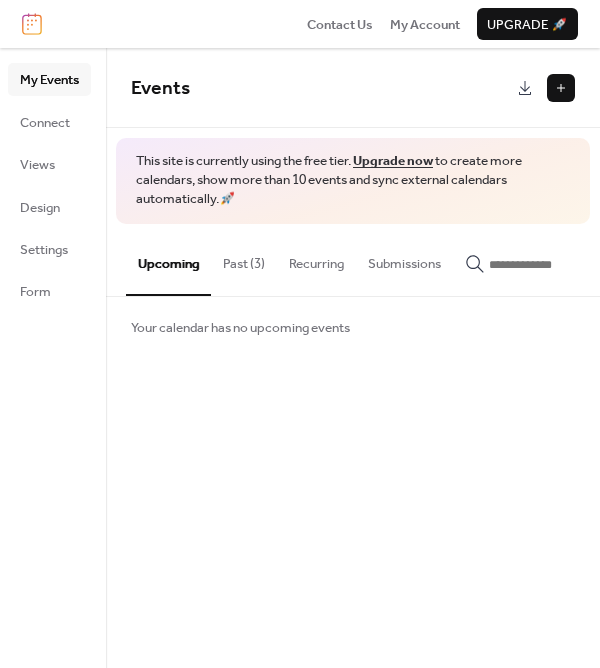 click at bounding box center [561, 88] 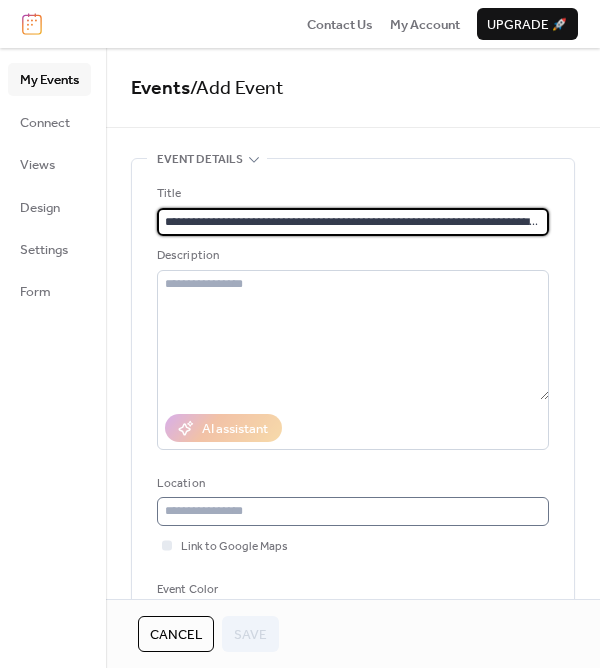 scroll, scrollTop: 0, scrollLeft: 196, axis: horizontal 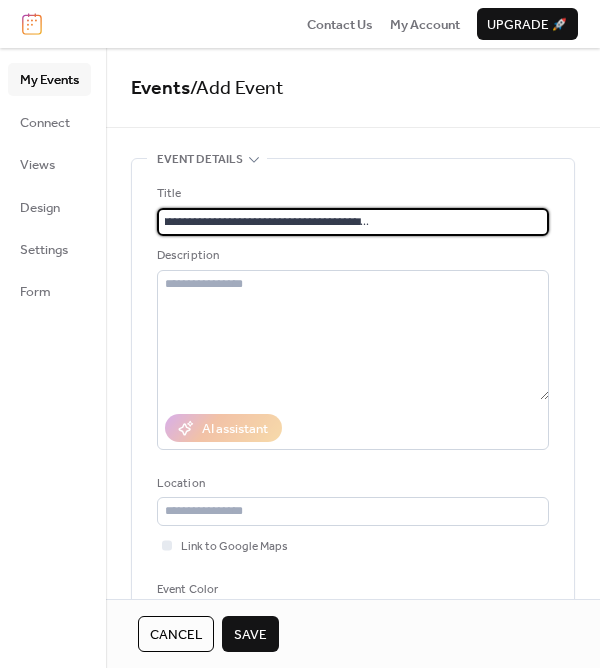 click on "**********" at bounding box center [349, 222] 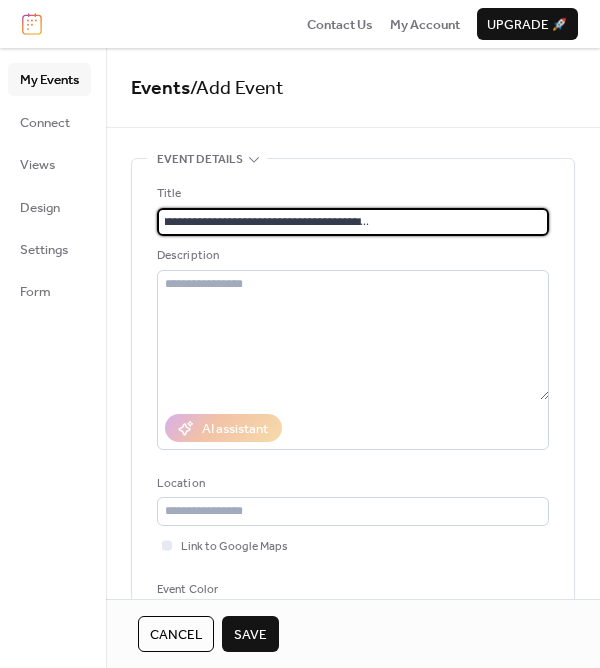 drag, startPoint x: 305, startPoint y: 222, endPoint x: 344, endPoint y: 222, distance: 39 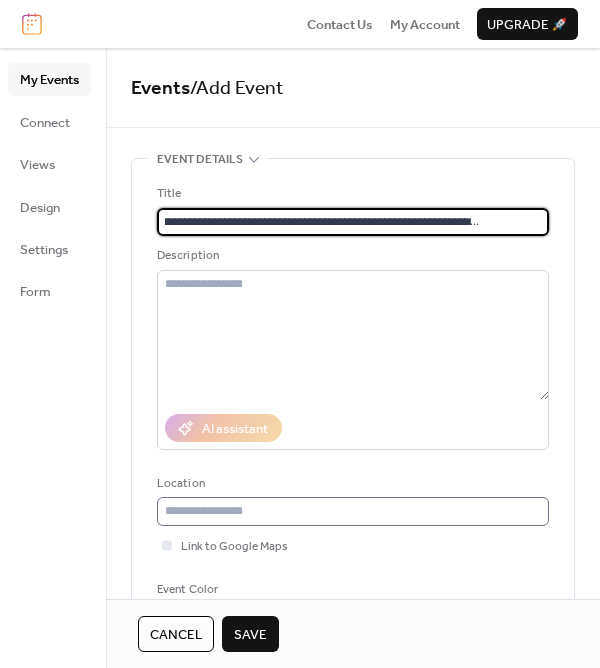 scroll, scrollTop: 0, scrollLeft: 72, axis: horizontal 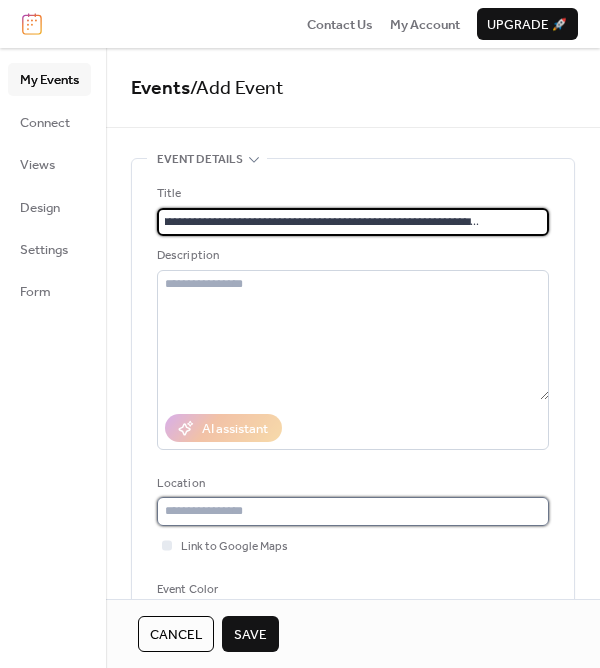 click at bounding box center (353, 511) 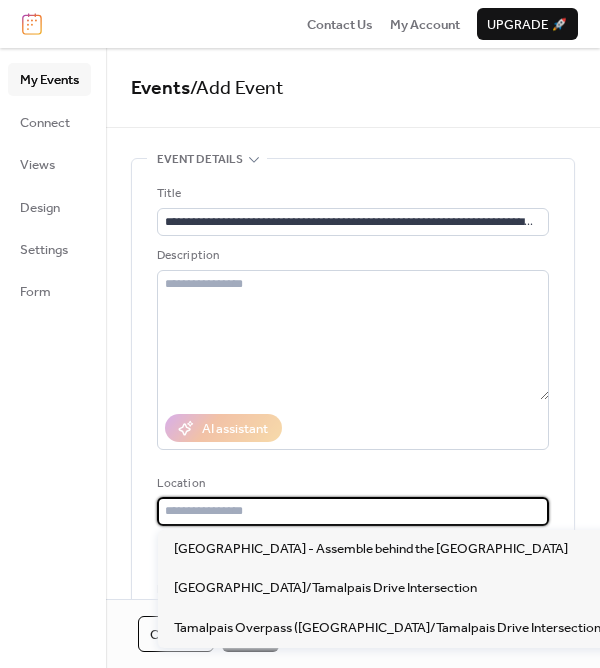 paste on "**********" 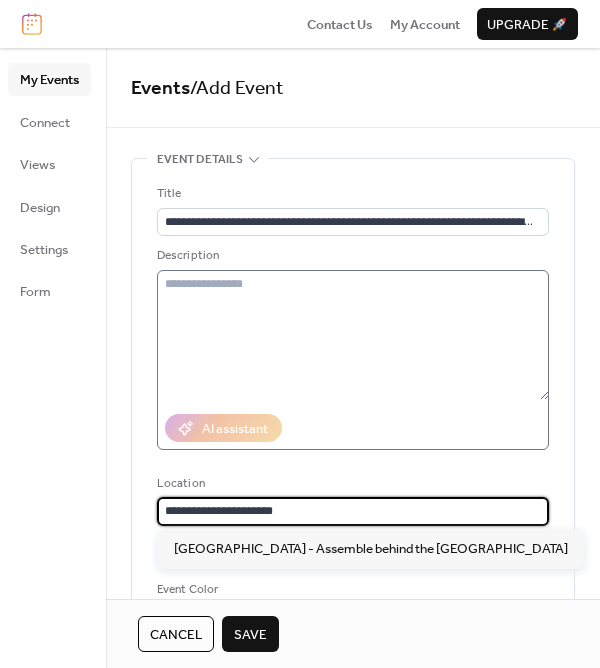 type on "**********" 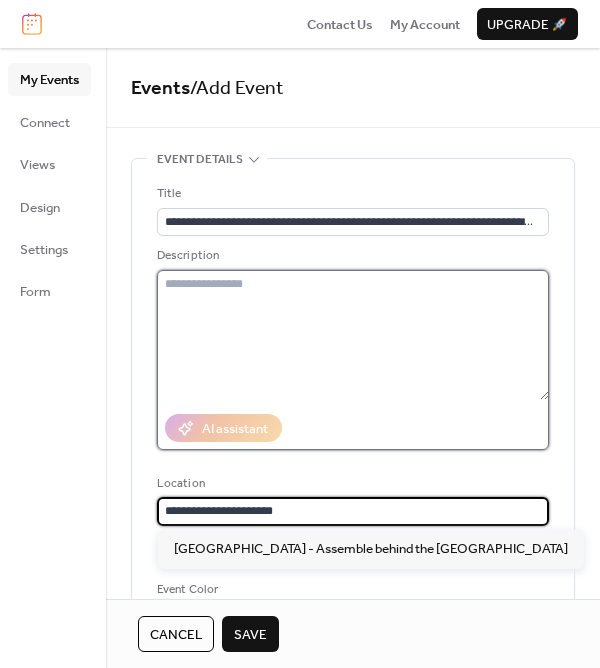 click at bounding box center [353, 335] 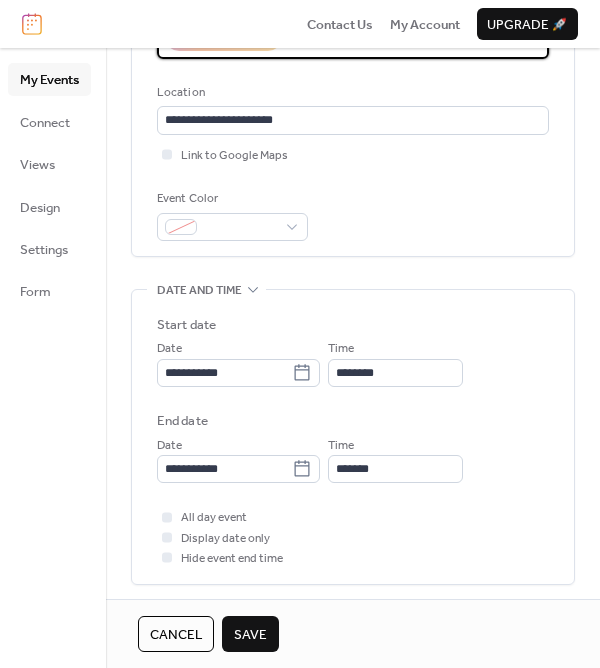 scroll, scrollTop: 399, scrollLeft: 0, axis: vertical 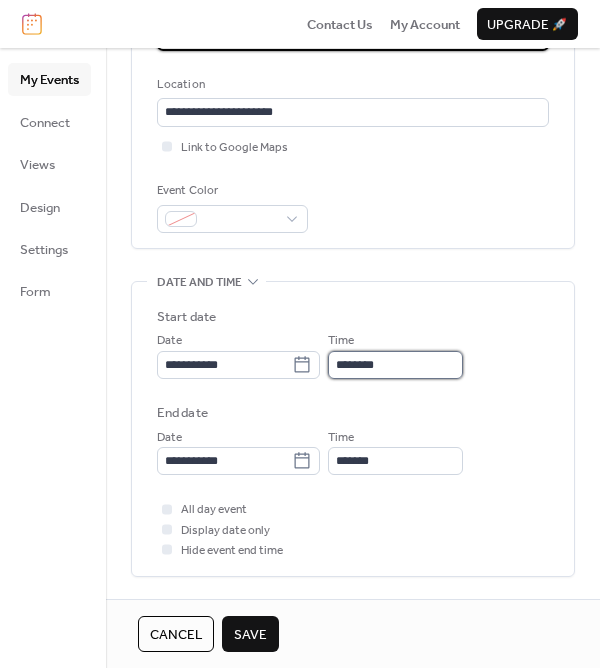 click on "********" at bounding box center [395, 365] 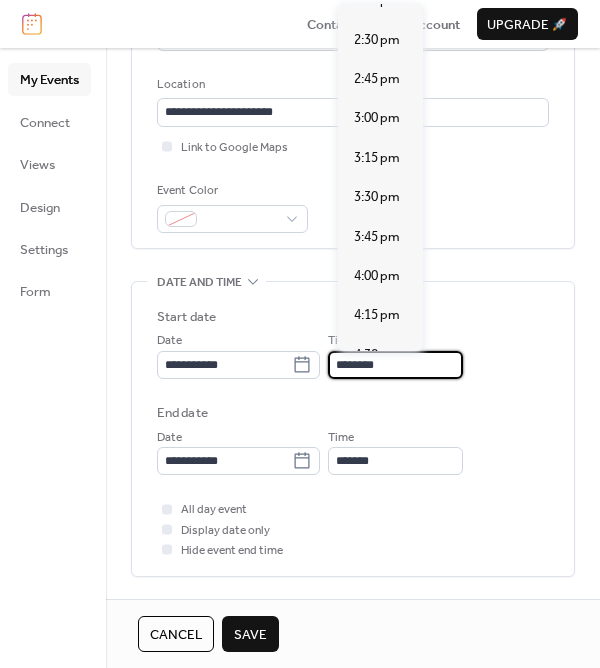 scroll, scrollTop: 2384, scrollLeft: 0, axis: vertical 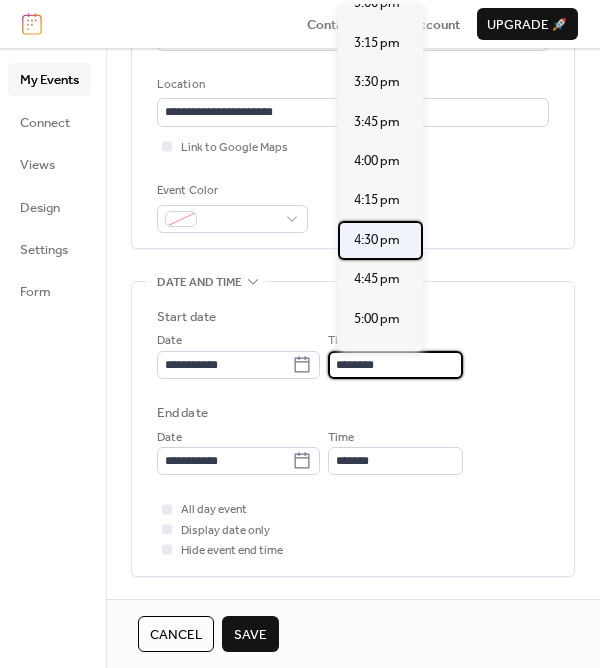 click on "4:30 pm" at bounding box center (377, 240) 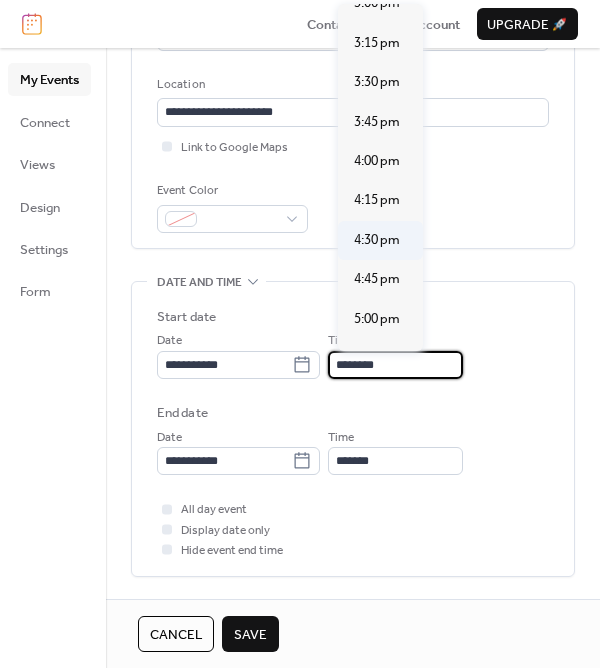 type on "*******" 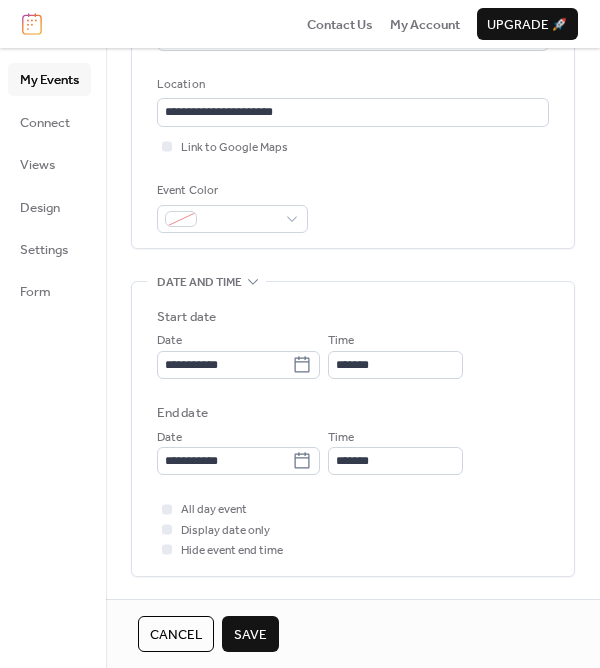 click on "End date" at bounding box center (182, 413) 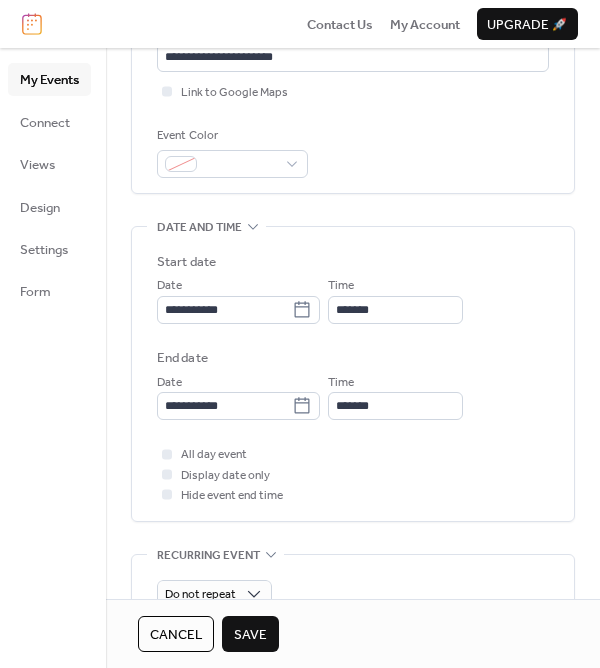 scroll, scrollTop: 468, scrollLeft: 0, axis: vertical 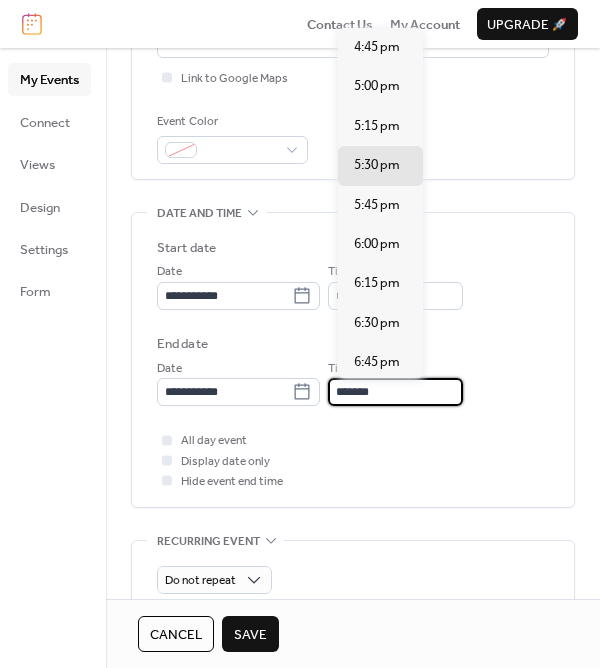 click on "*******" at bounding box center (395, 392) 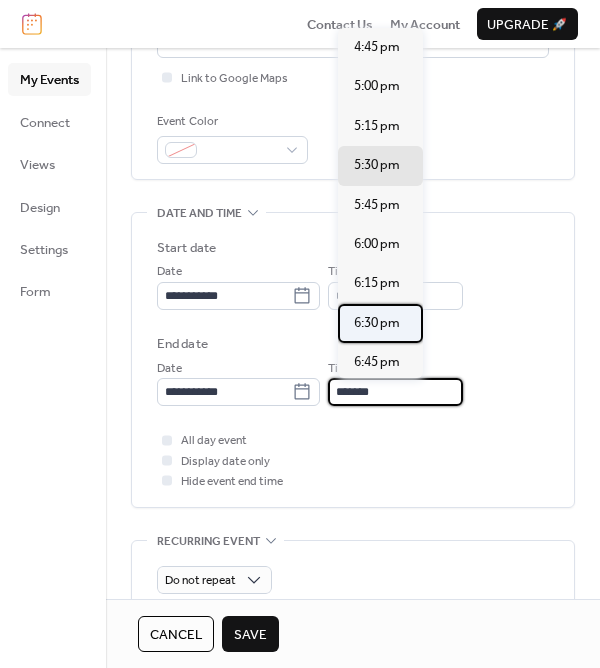 click on "6:30 pm" at bounding box center [377, 323] 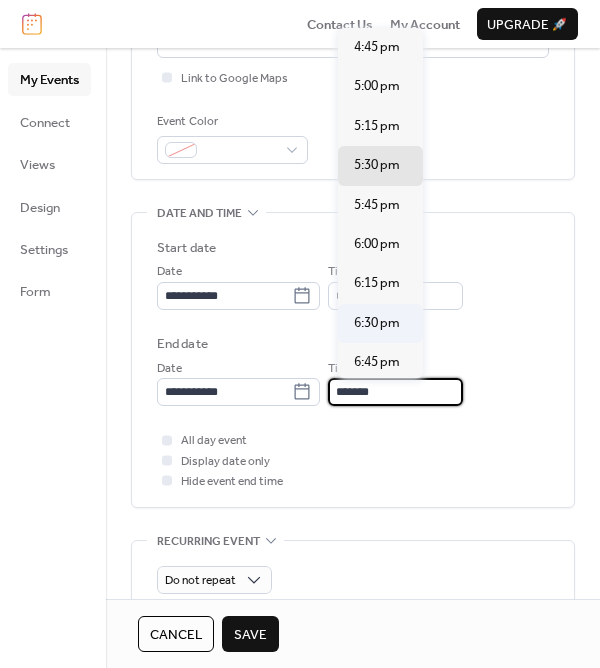 type on "*******" 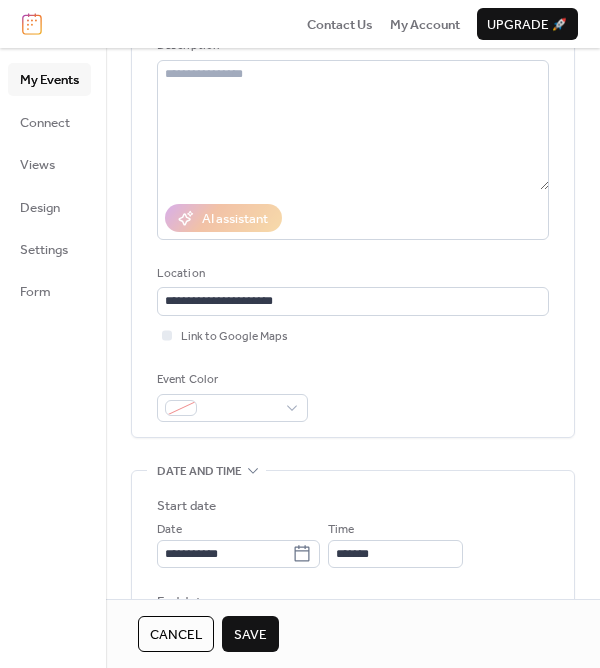 scroll, scrollTop: 189, scrollLeft: 0, axis: vertical 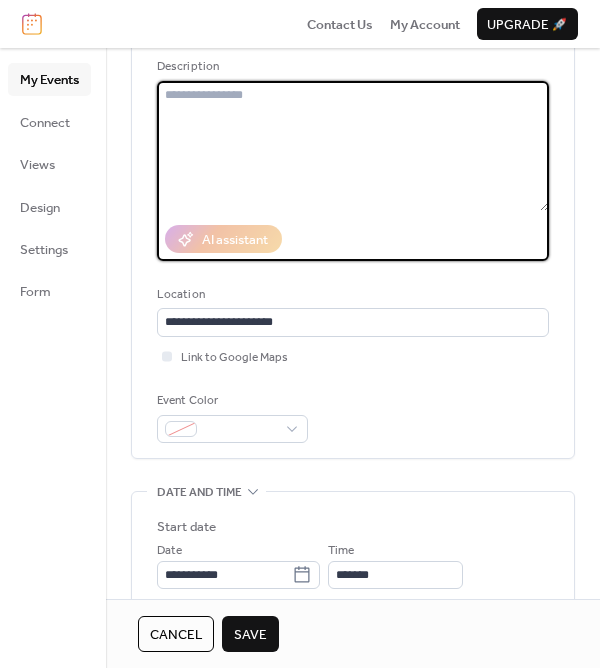 click at bounding box center (353, 146) 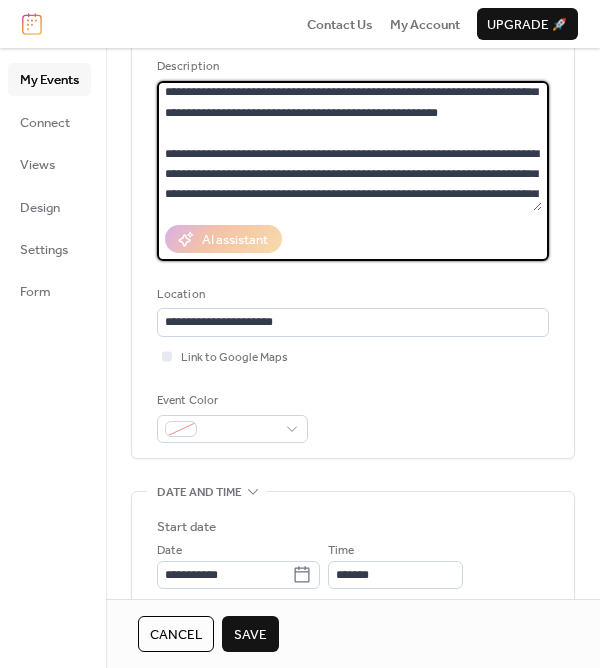 scroll, scrollTop: 0, scrollLeft: 0, axis: both 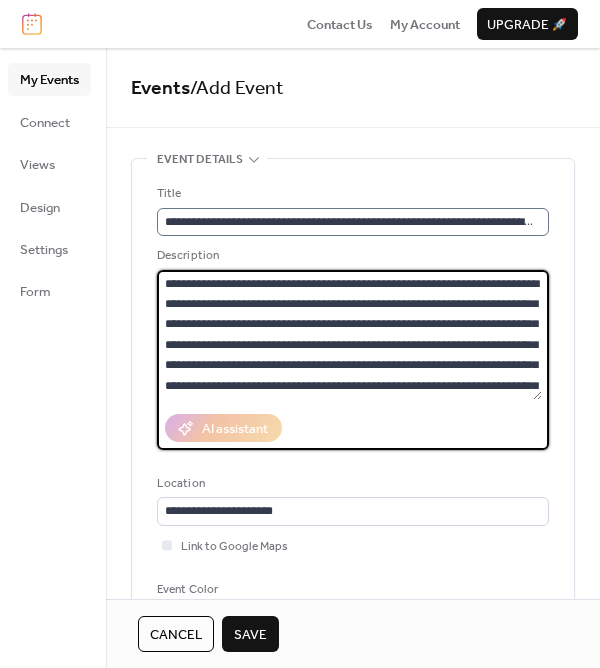 type on "**********" 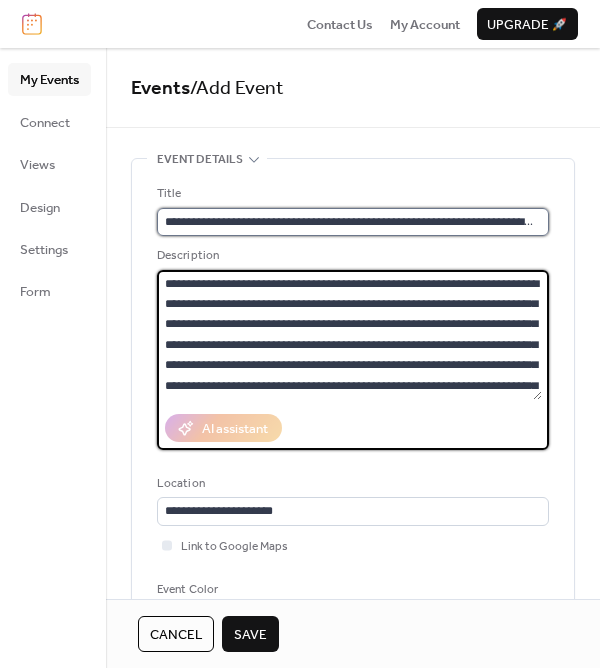 click on "**********" at bounding box center [349, 222] 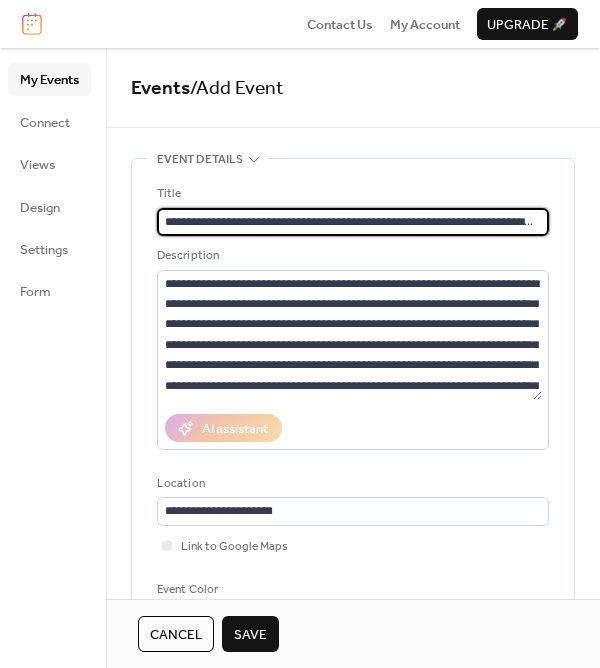 scroll, scrollTop: 0, scrollLeft: 0, axis: both 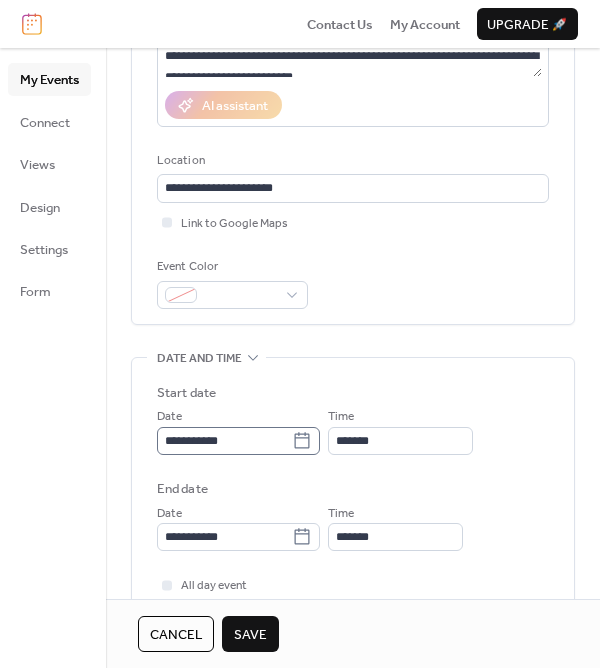 type on "**********" 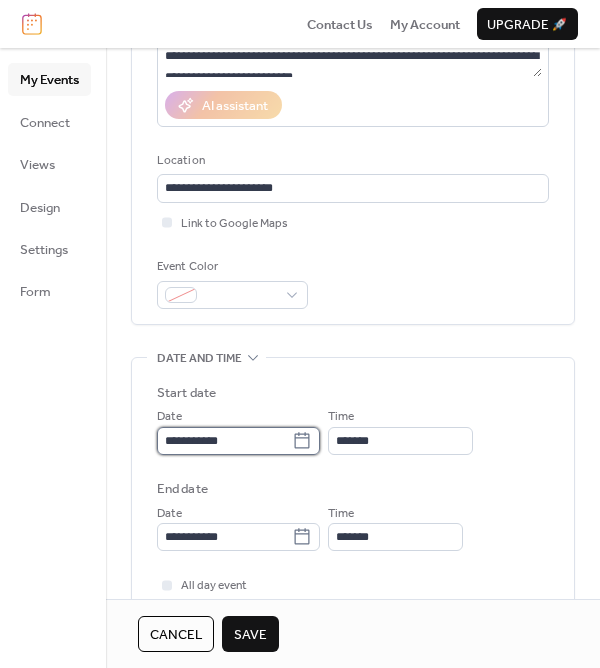 click on "**********" at bounding box center (224, 441) 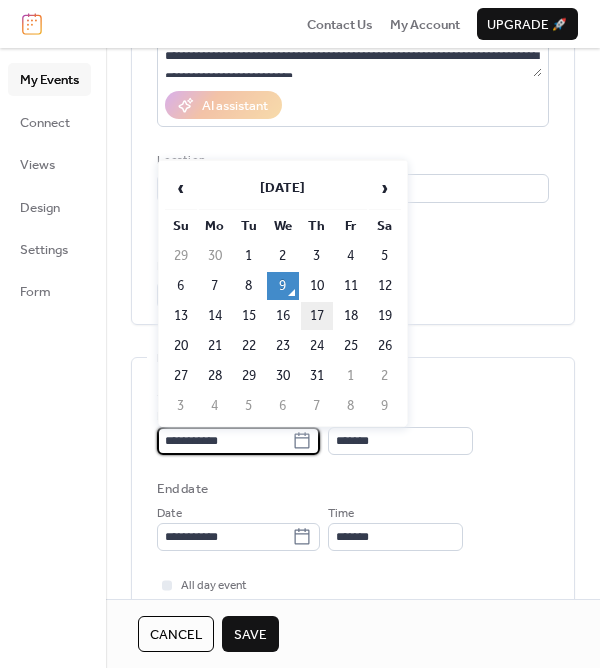 click on "17" at bounding box center [317, 316] 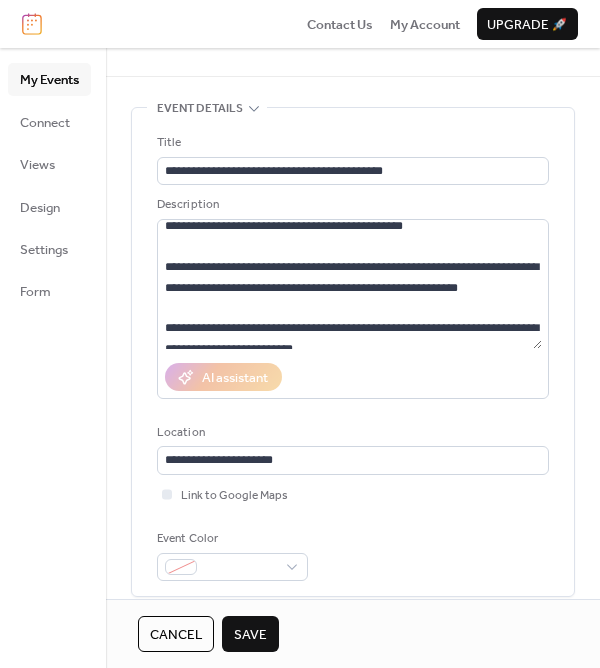 scroll, scrollTop: 0, scrollLeft: 0, axis: both 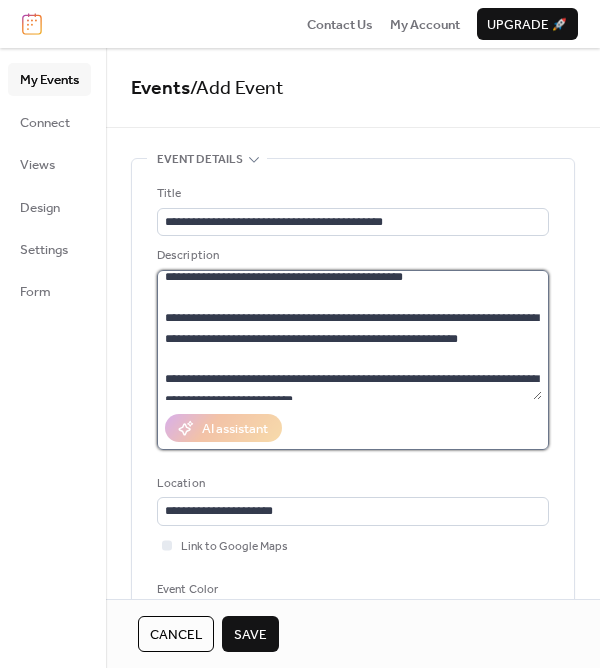 click at bounding box center [349, 335] 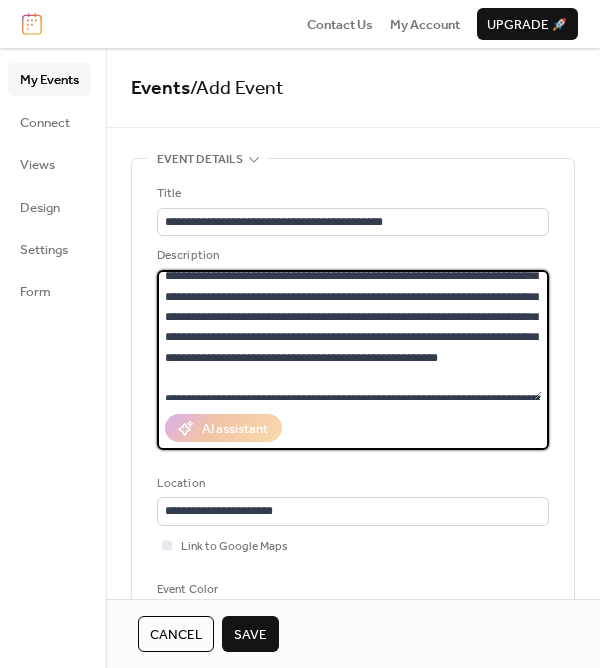 scroll, scrollTop: 0, scrollLeft: 0, axis: both 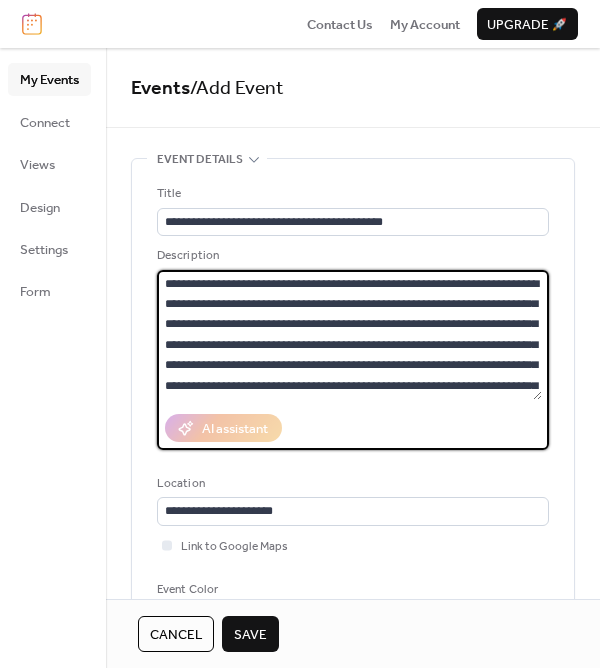 click at bounding box center (349, 335) 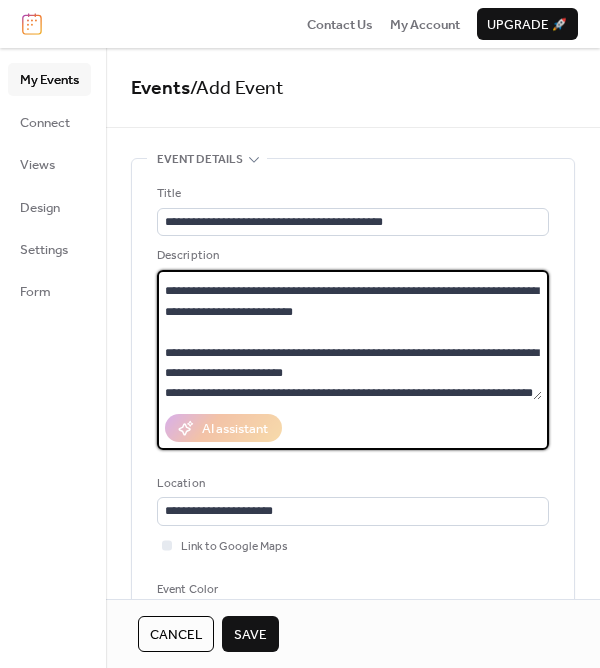 scroll, scrollTop: 385, scrollLeft: 0, axis: vertical 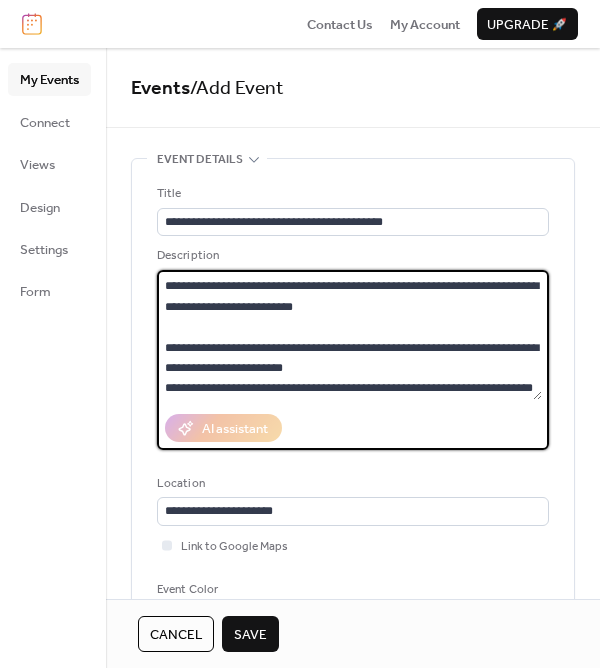 click at bounding box center (349, 335) 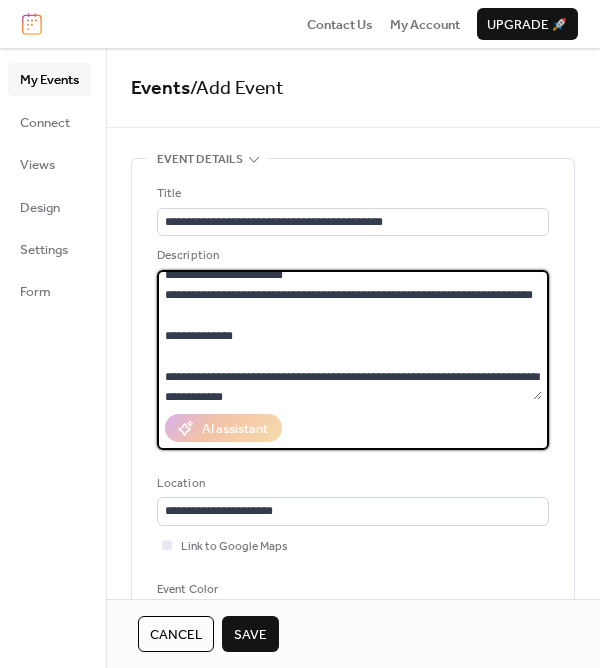 scroll, scrollTop: 484, scrollLeft: 0, axis: vertical 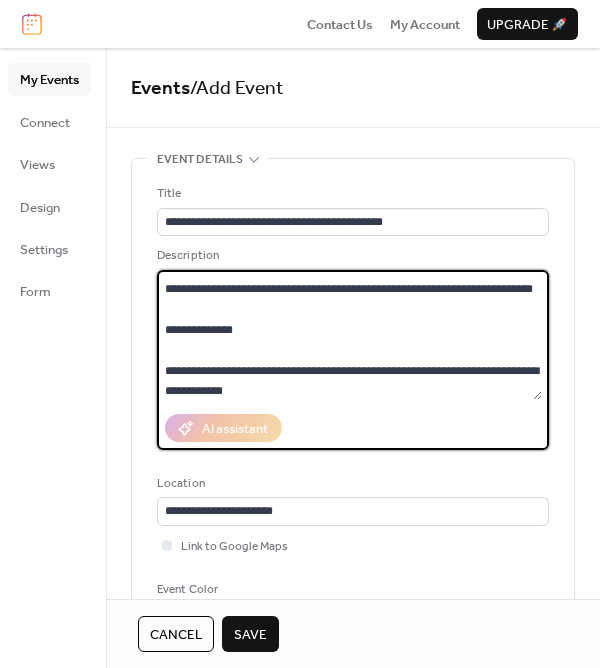 click at bounding box center (349, 335) 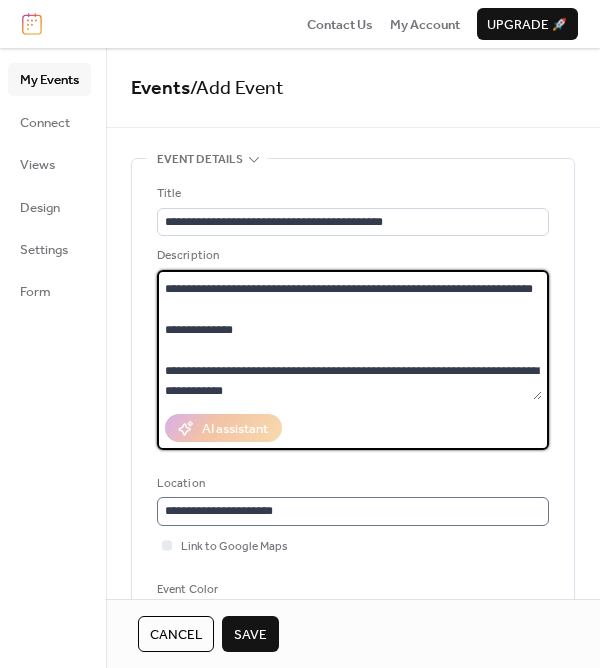 type on "**********" 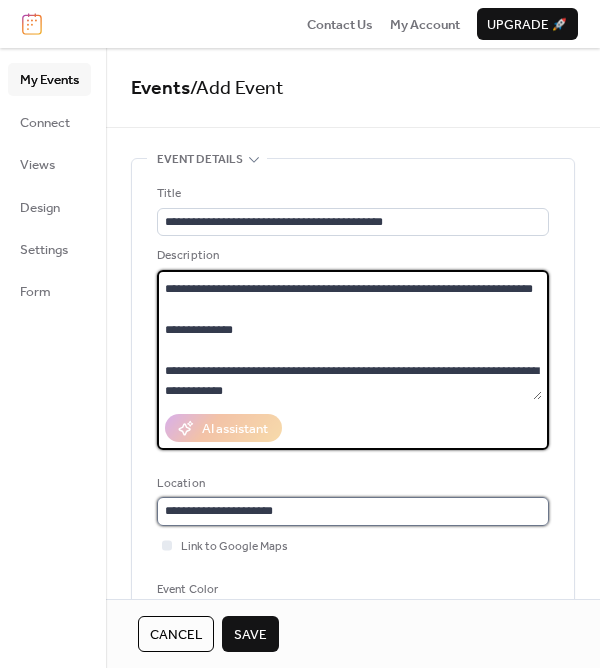 click on "**********" at bounding box center [353, 511] 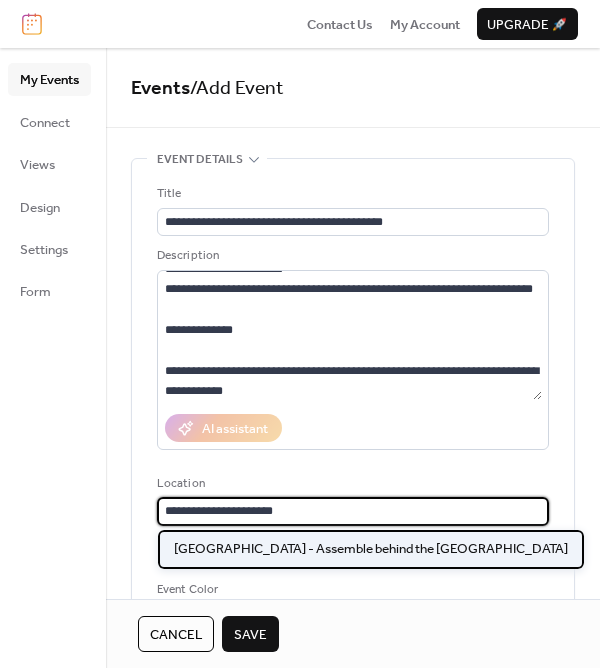click on "[GEOGRAPHIC_DATA] - Assemble behind the [GEOGRAPHIC_DATA]" at bounding box center (371, 549) 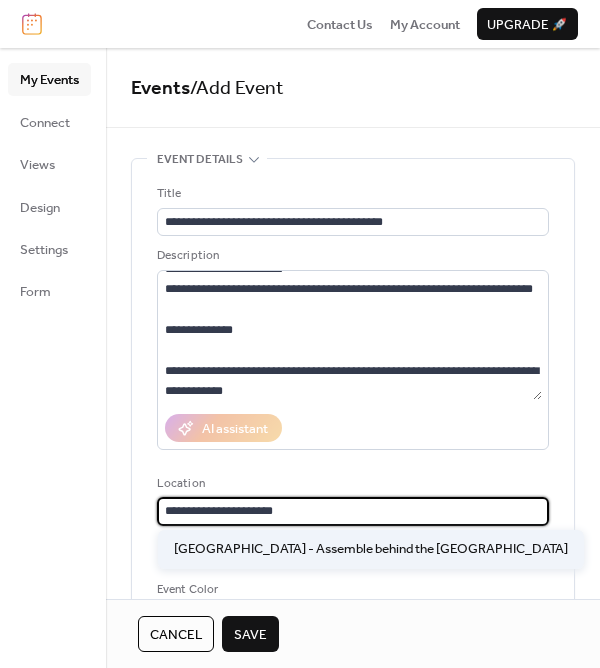 type on "**********" 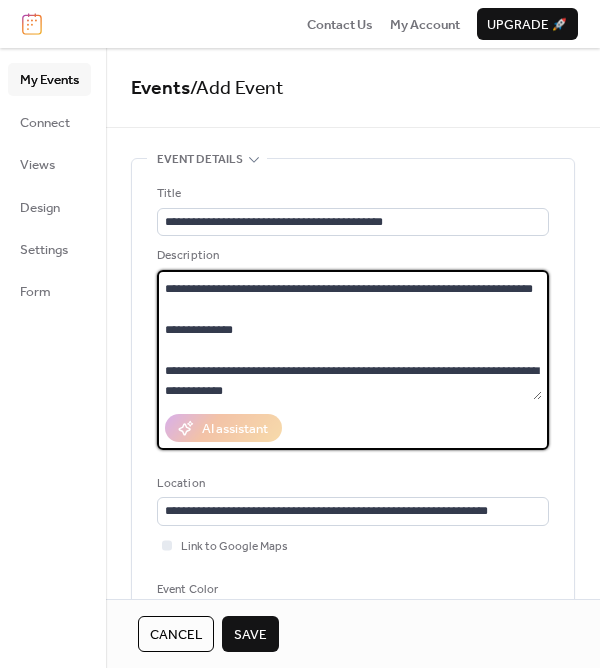 drag, startPoint x: 239, startPoint y: 353, endPoint x: 151, endPoint y: 310, distance: 97.94386 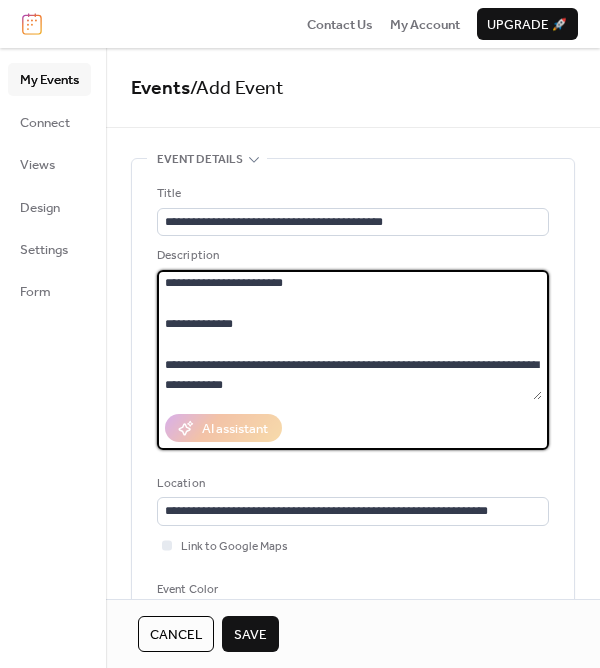 scroll, scrollTop: 489, scrollLeft: 0, axis: vertical 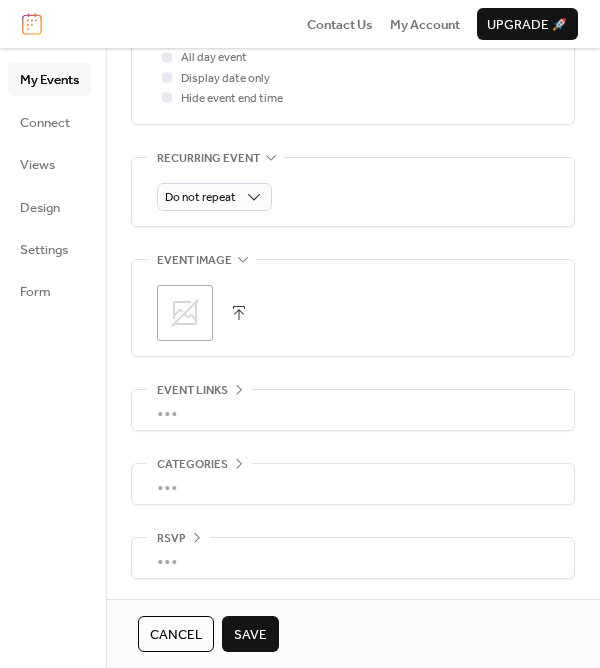 type on "**********" 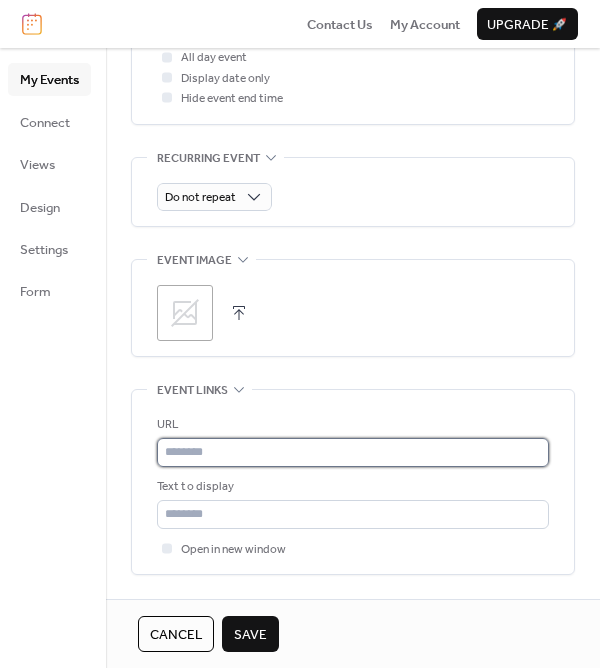 click at bounding box center [353, 452] 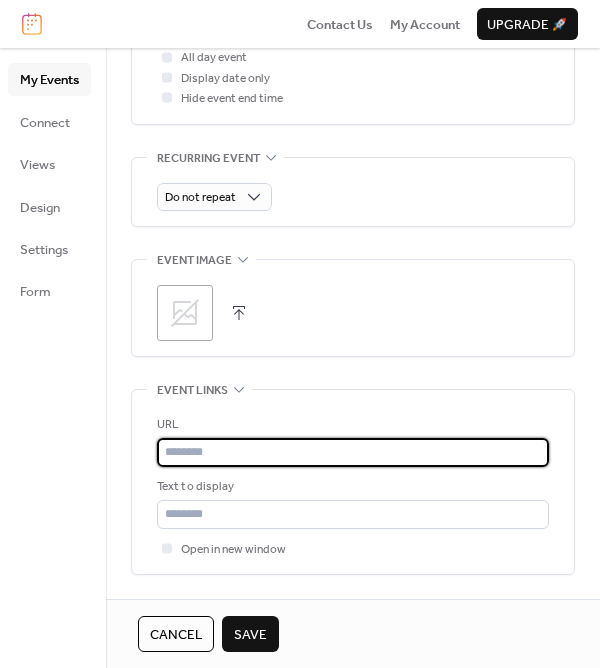 paste on "**********" 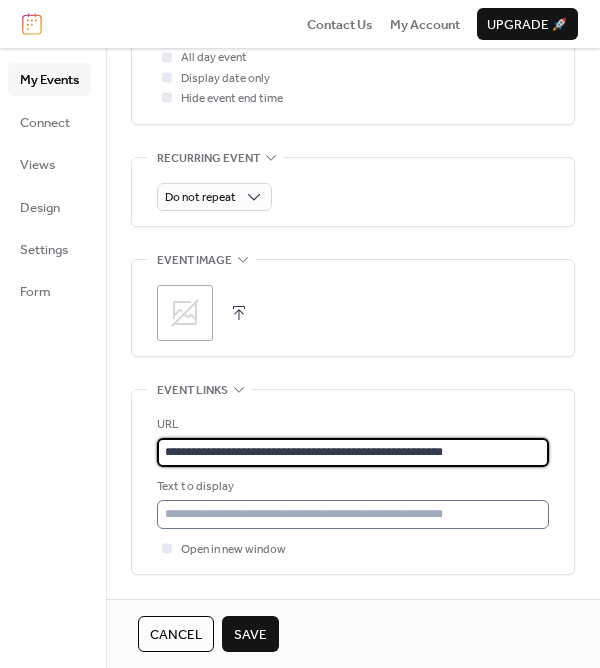type on "**********" 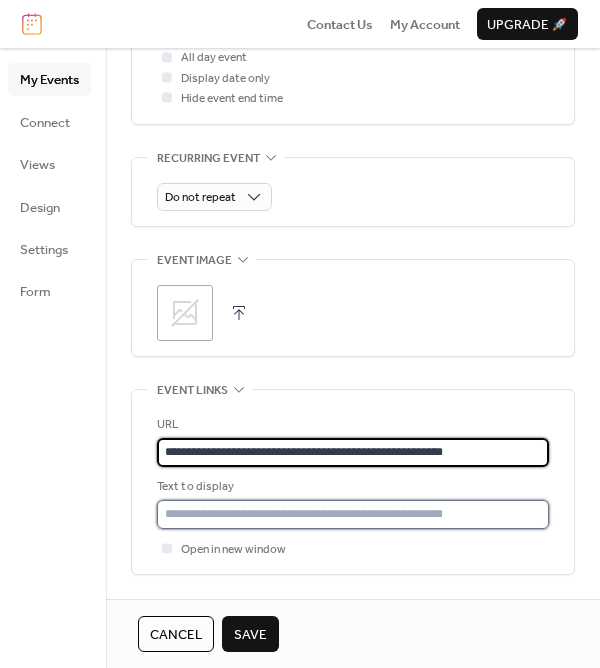 click at bounding box center [353, 514] 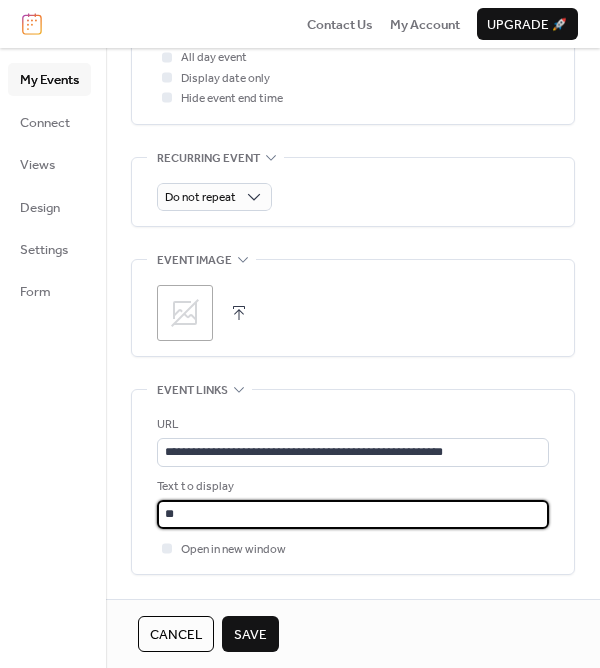 type on "*" 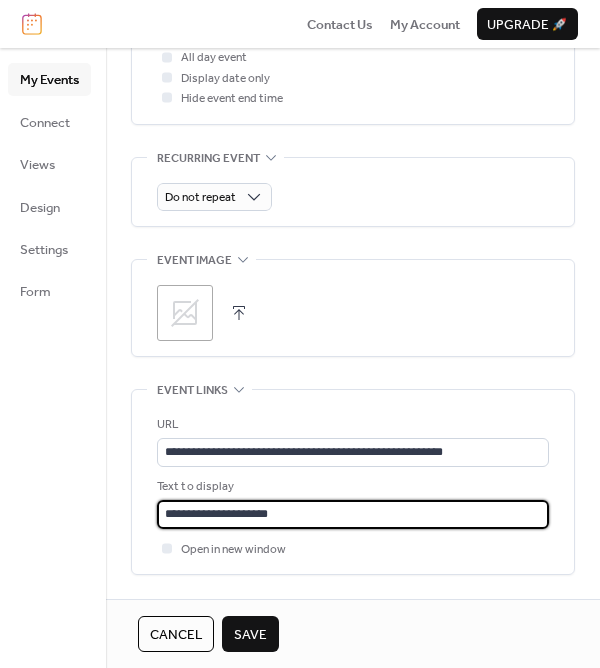 type on "**********" 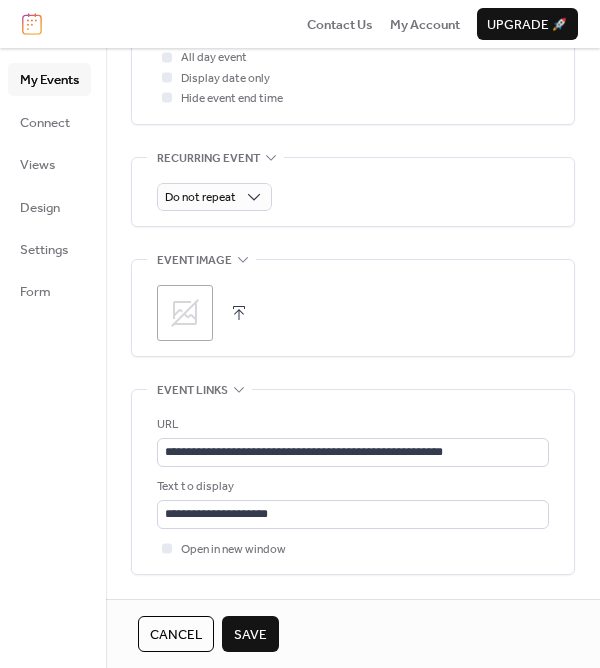 click on "Save" at bounding box center (250, 635) 